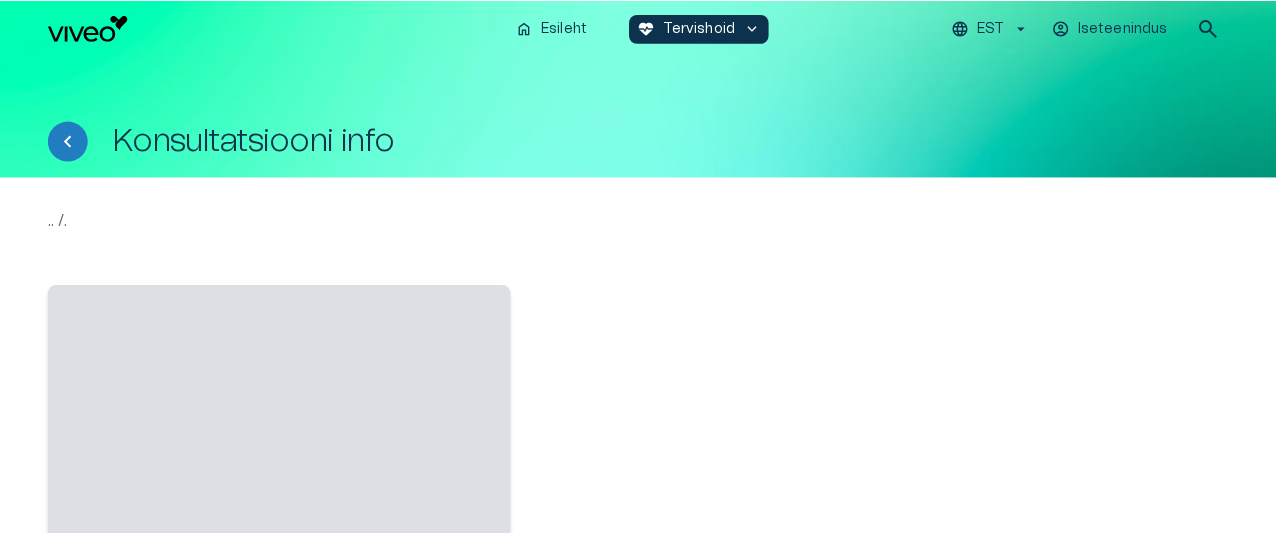 scroll, scrollTop: 267, scrollLeft: 0, axis: vertical 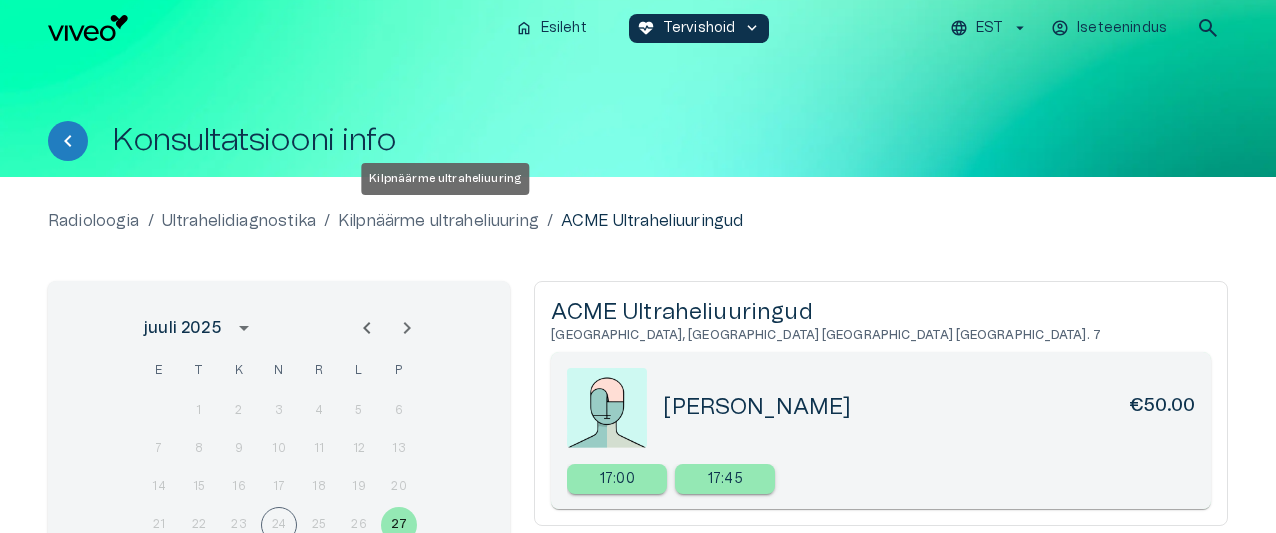 click on "Kilpnäärme ultraheliuuring" at bounding box center (438, 221) 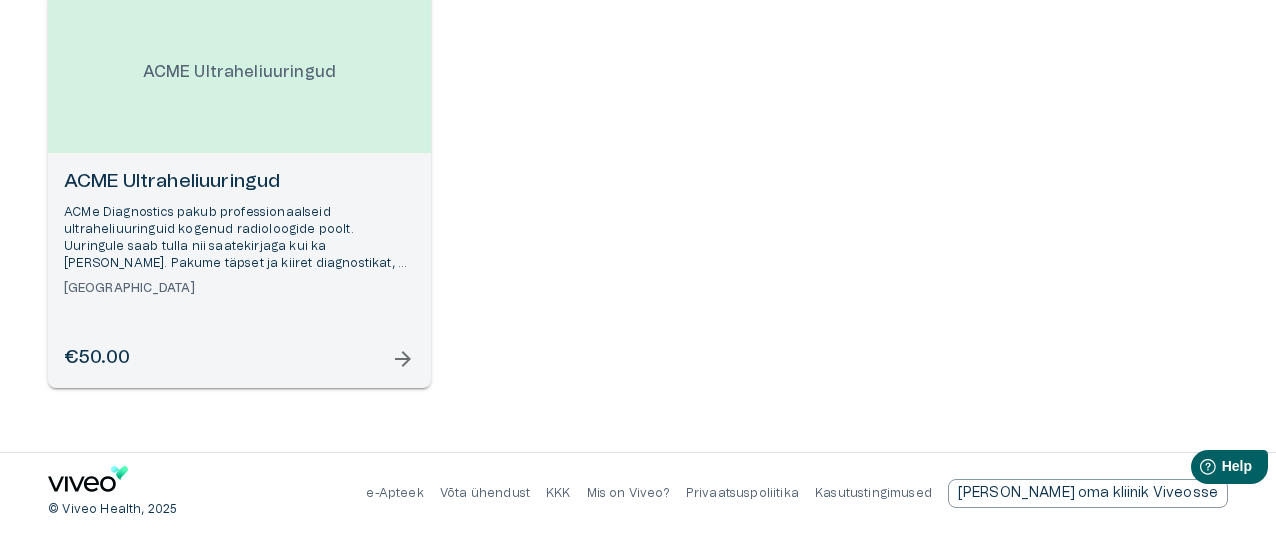 scroll, scrollTop: 308, scrollLeft: 0, axis: vertical 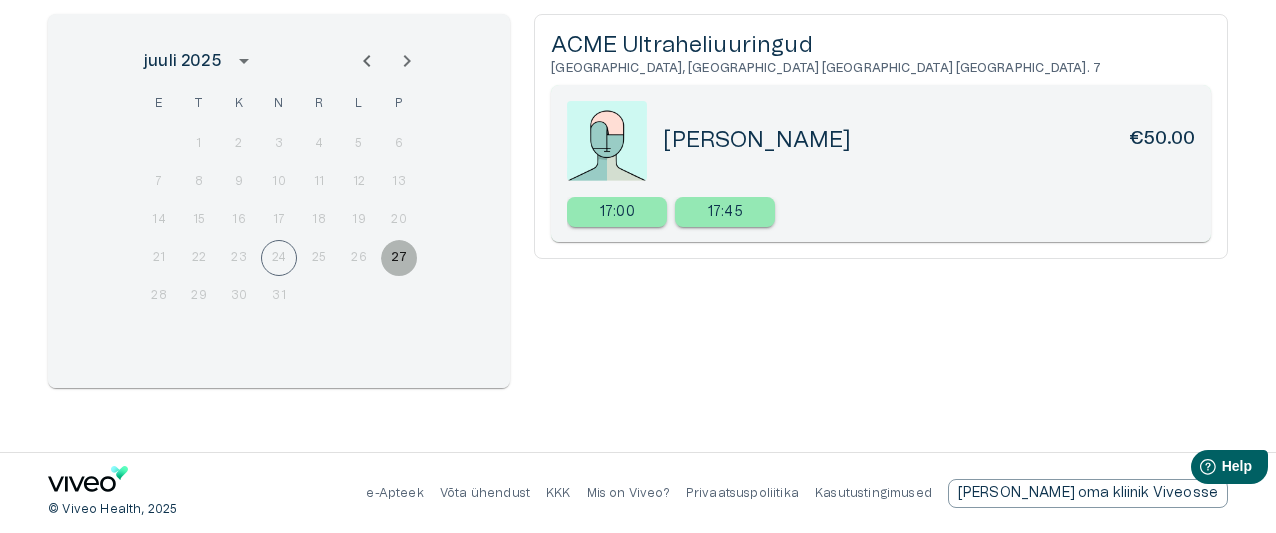 click on "27" at bounding box center (399, 258) 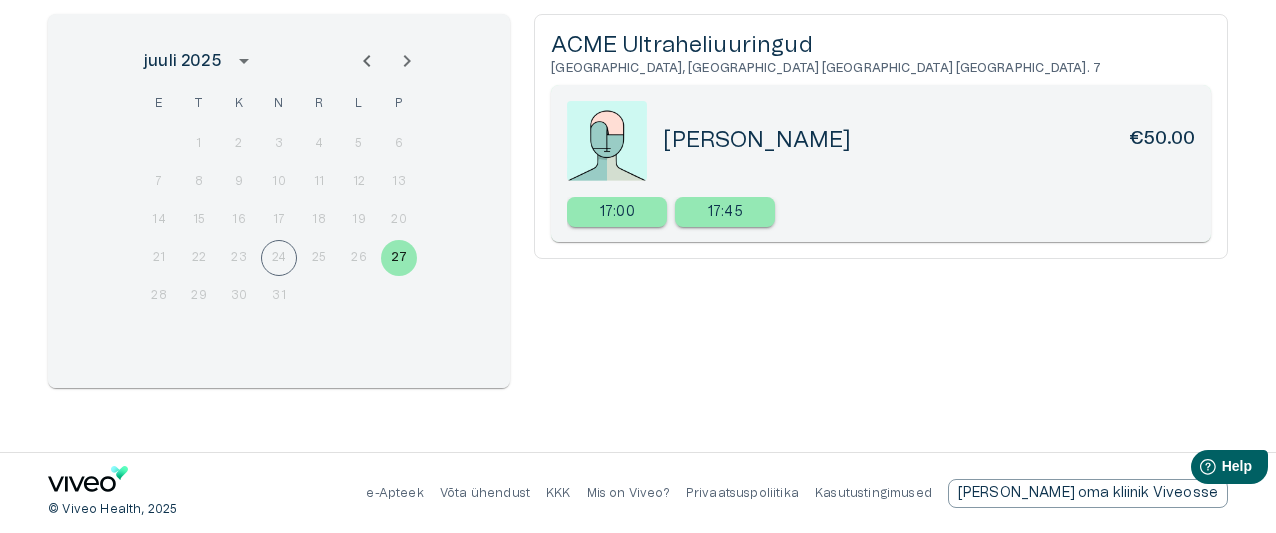 click 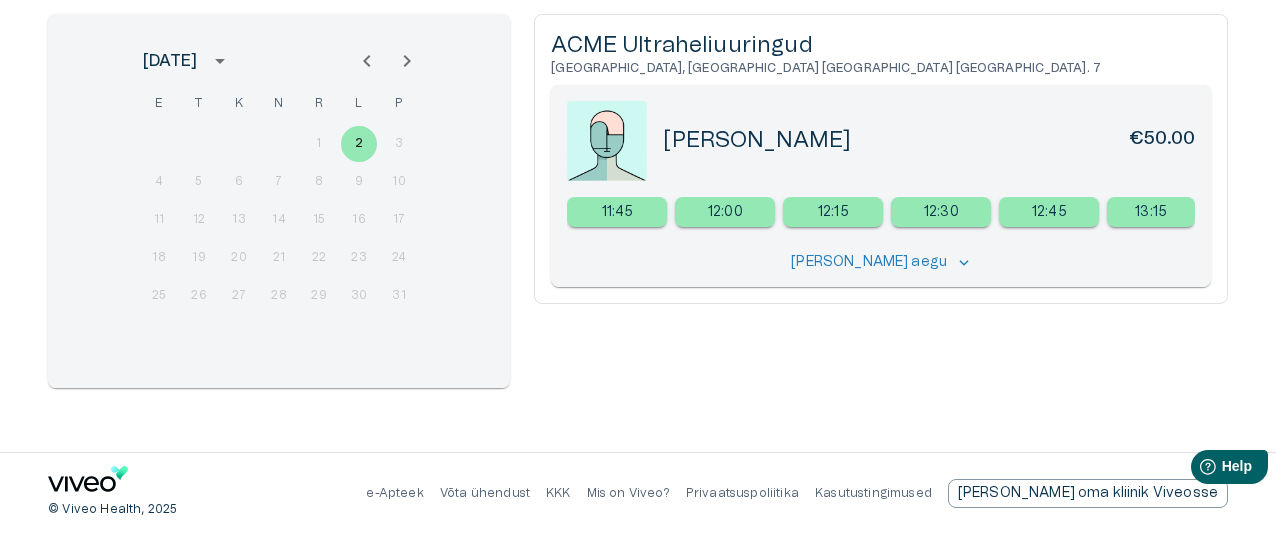 click on "[PERSON_NAME] aegu" at bounding box center [869, 262] 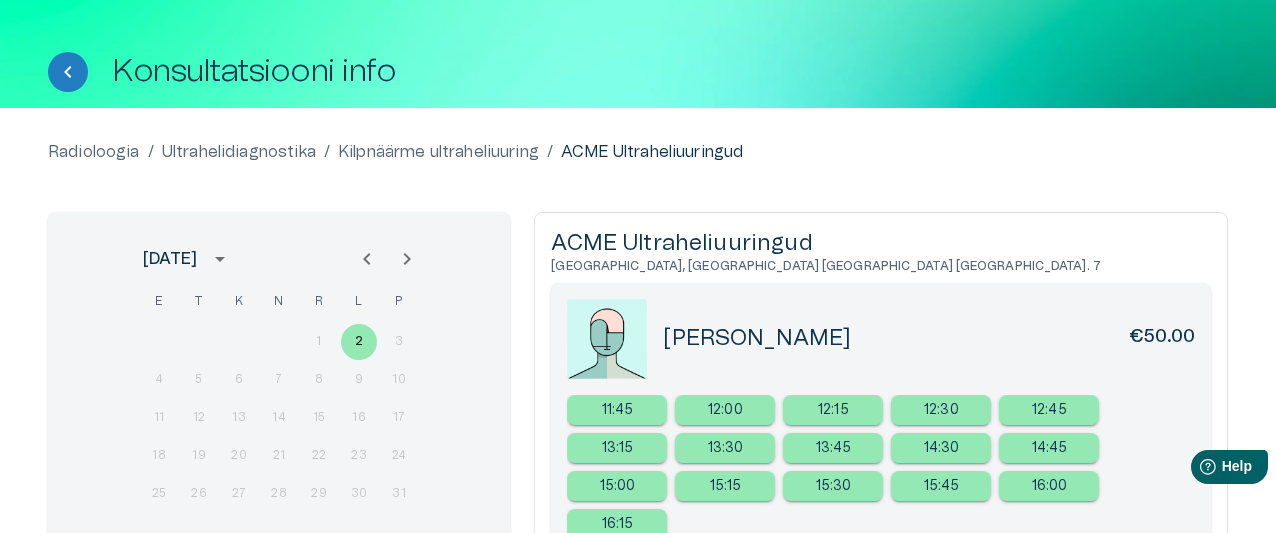 scroll, scrollTop: 0, scrollLeft: 0, axis: both 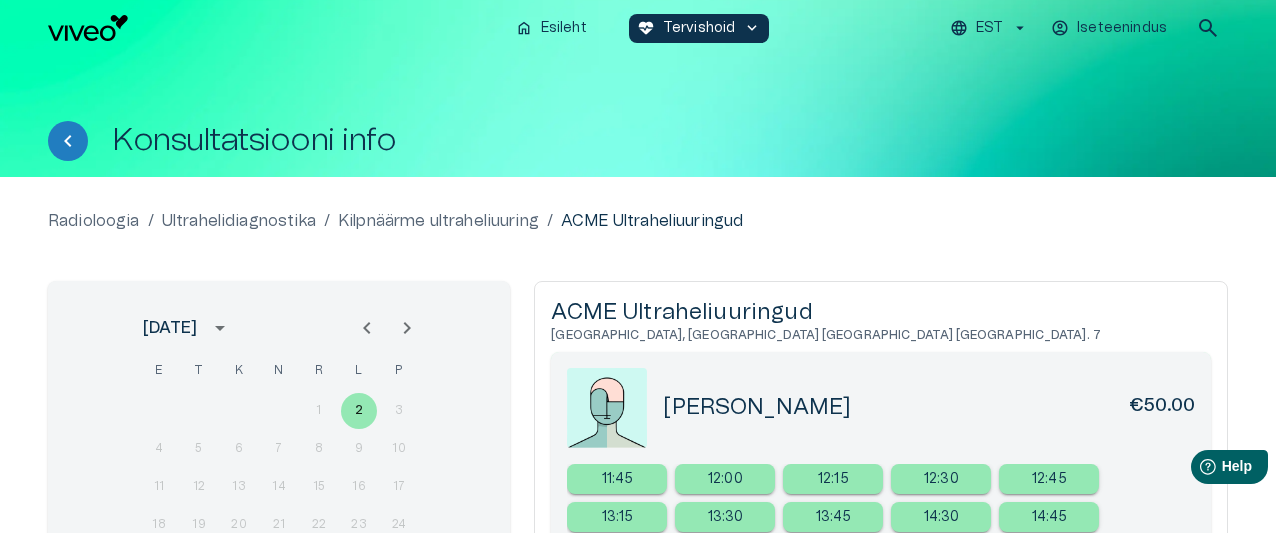 click on "Radioloogia" at bounding box center (94, 221) 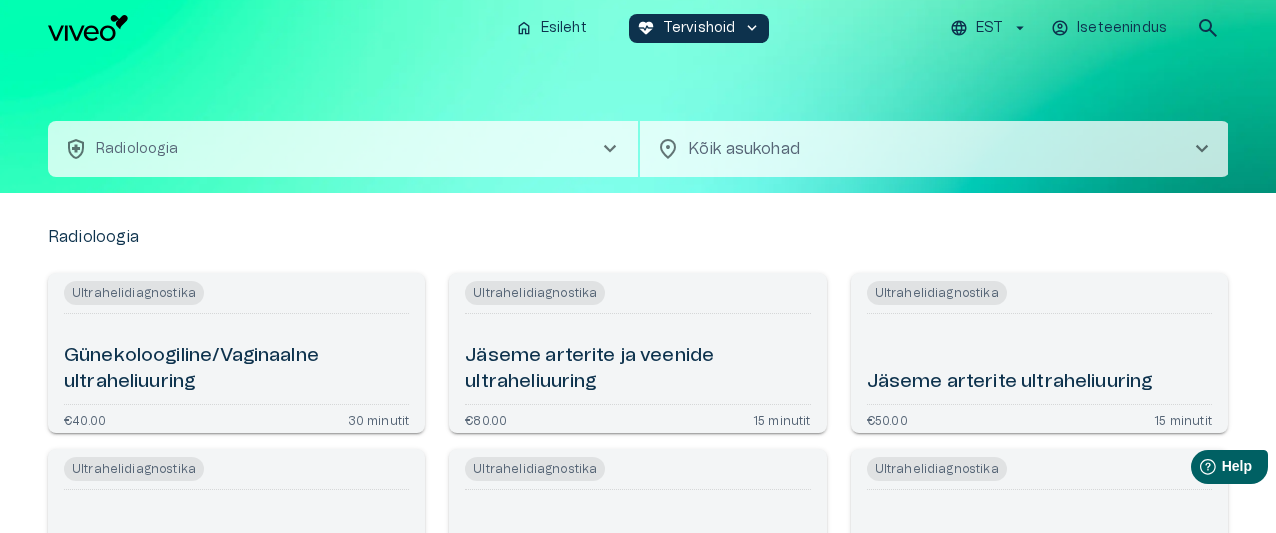 click on "chevron_right" at bounding box center (610, 149) 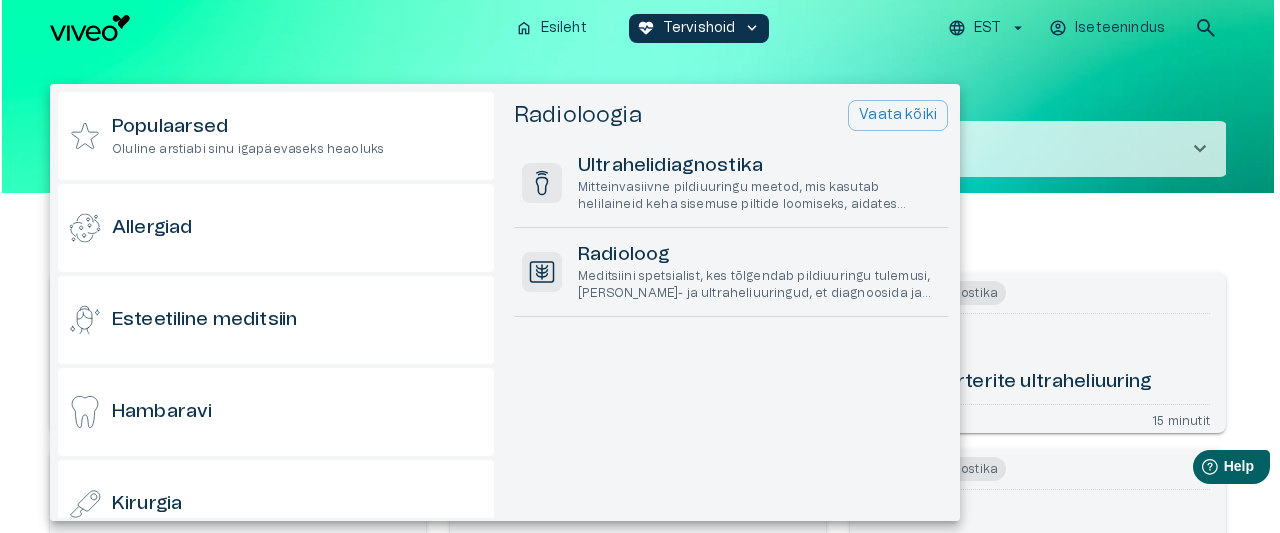 scroll, scrollTop: 56, scrollLeft: 0, axis: vertical 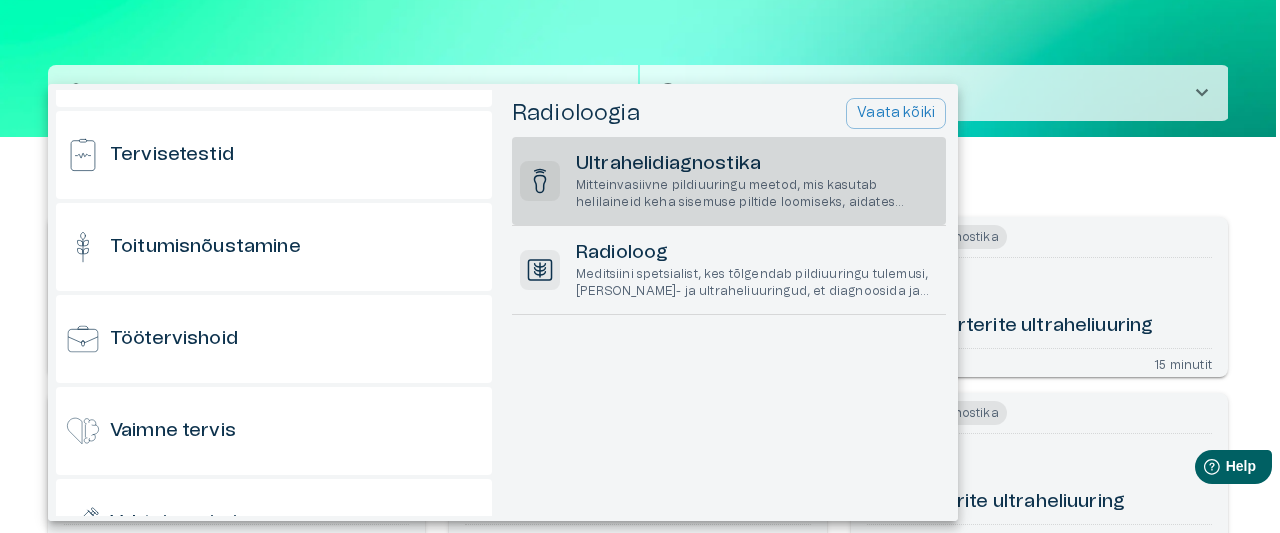 click on "Ultrahelidiagnostika" at bounding box center [757, 164] 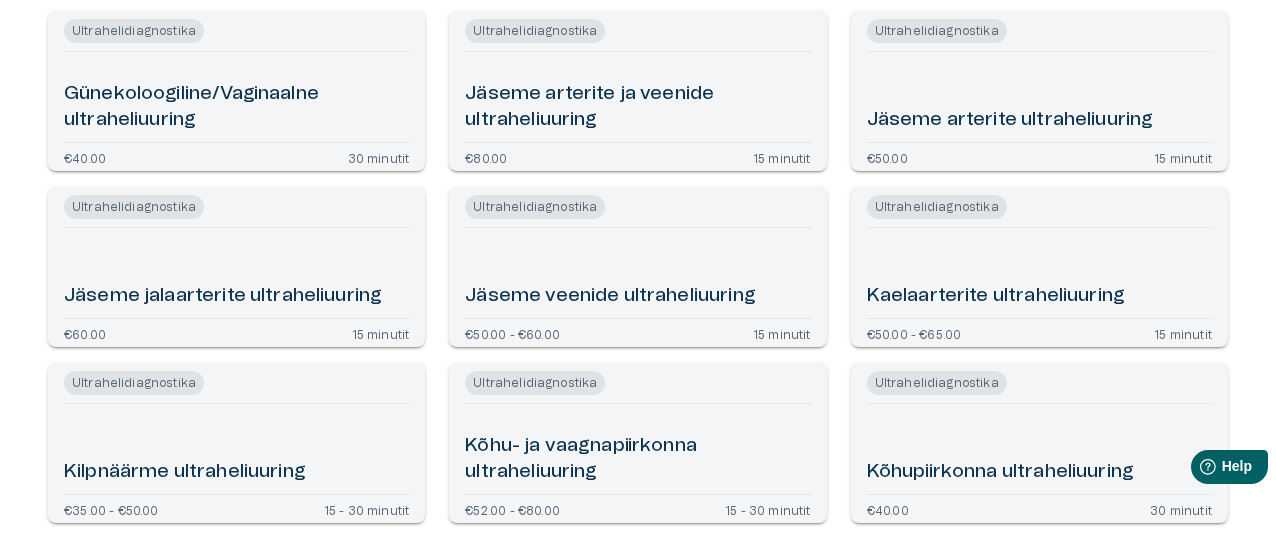 scroll, scrollTop: 1, scrollLeft: 0, axis: vertical 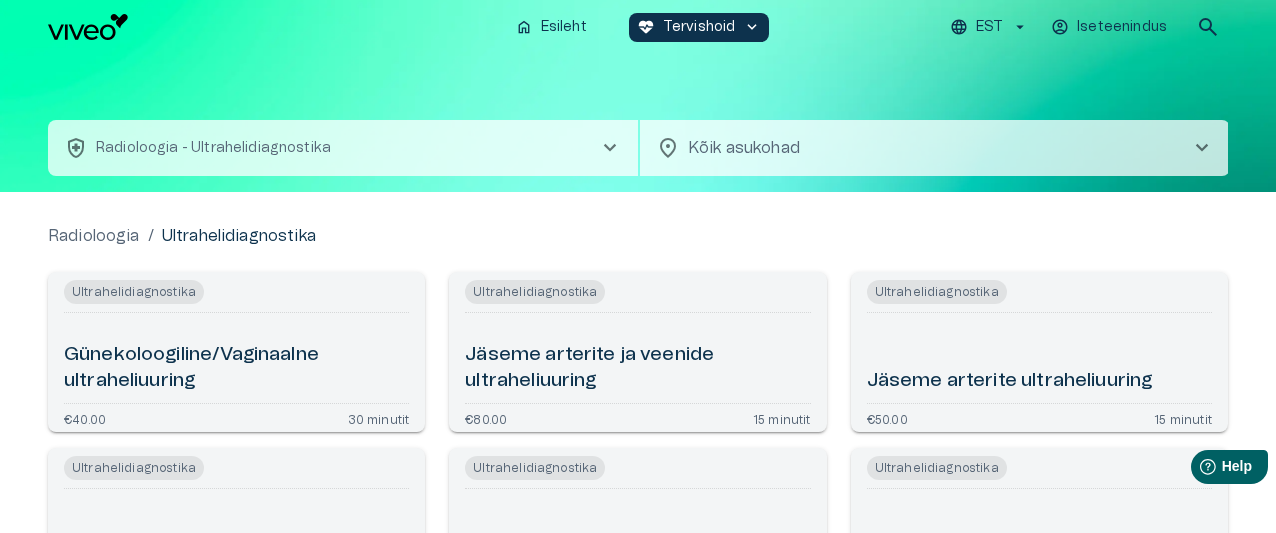 click on "chevron_right" at bounding box center [610, 148] 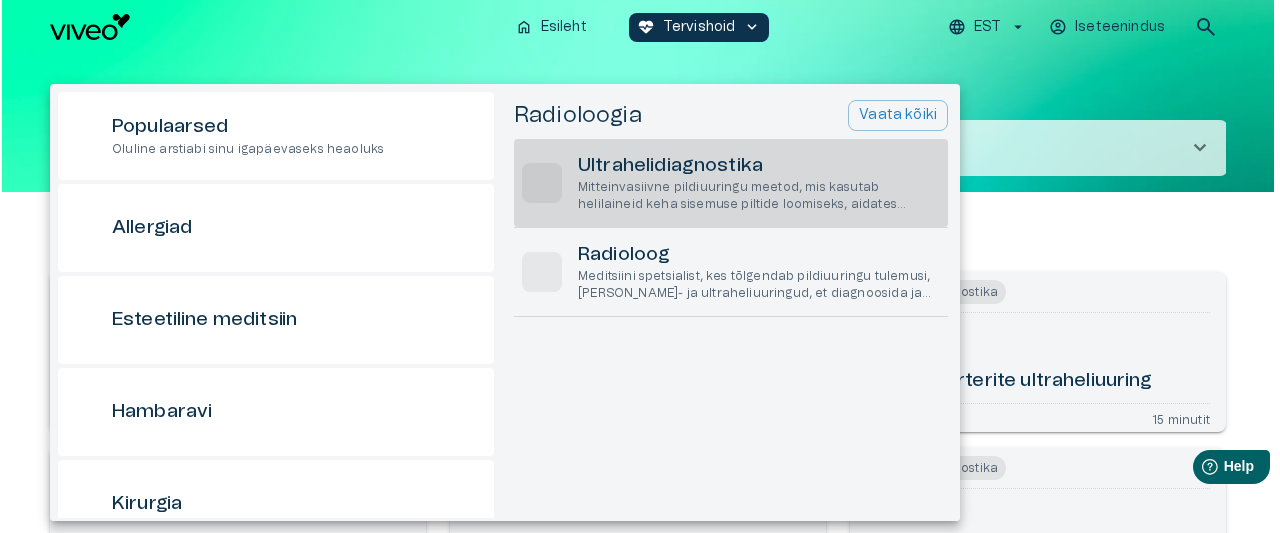 scroll, scrollTop: 56, scrollLeft: 0, axis: vertical 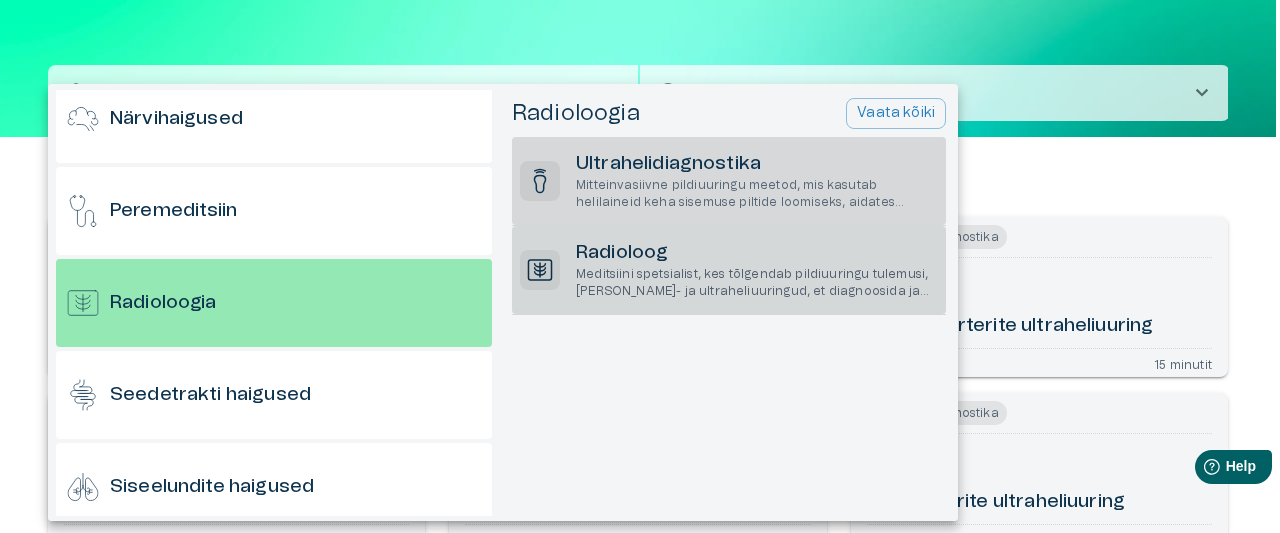 click on "Radioloog" at bounding box center [757, 253] 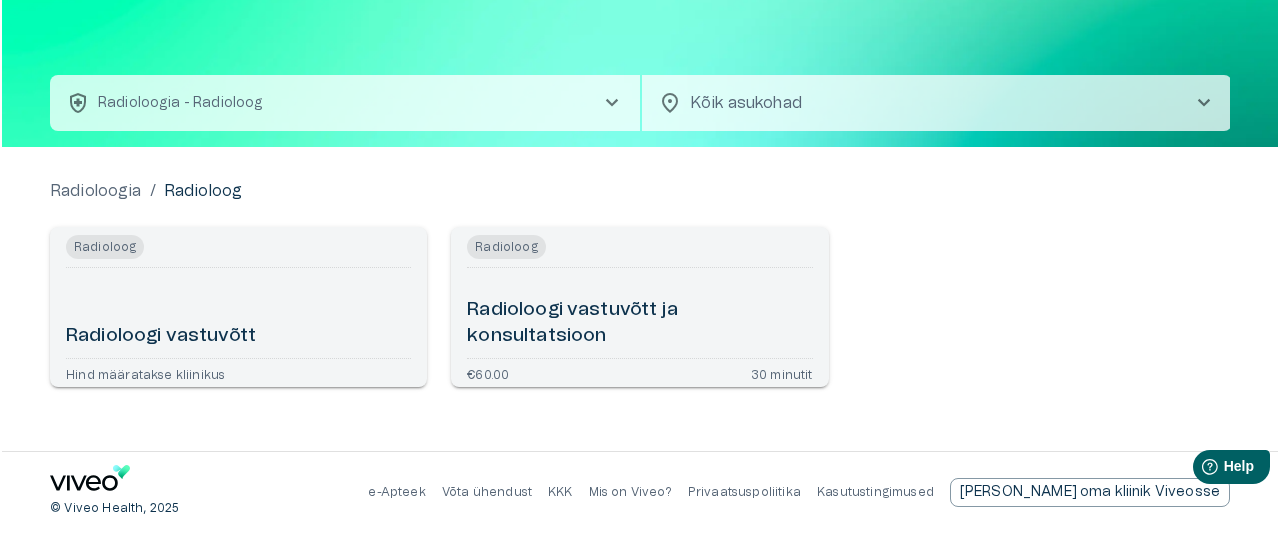 scroll, scrollTop: 45, scrollLeft: 0, axis: vertical 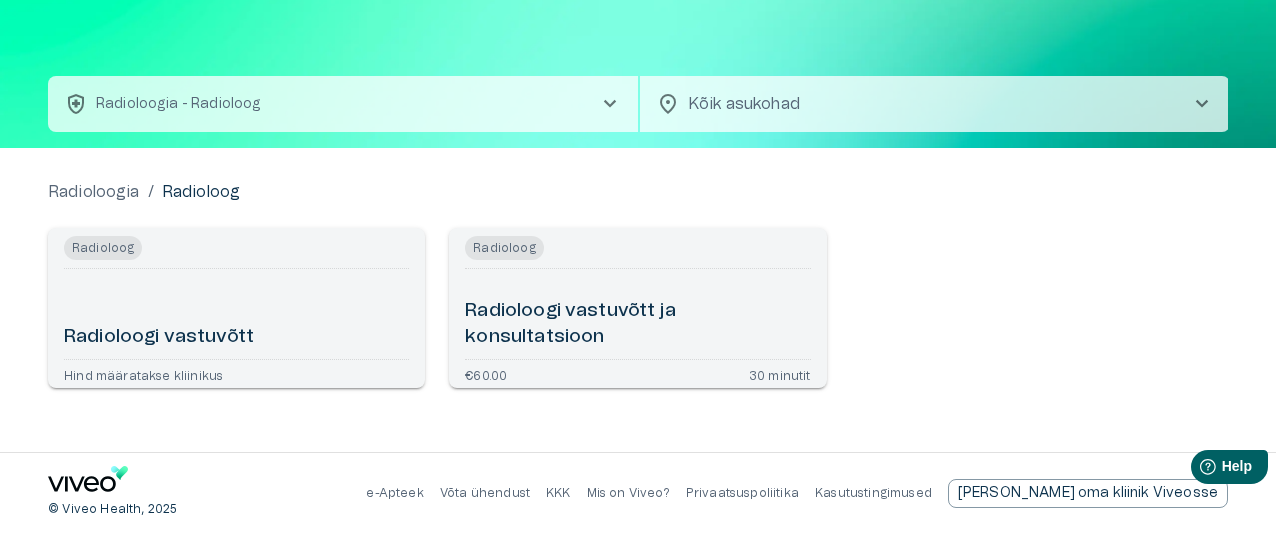 click on "chevron_right" at bounding box center (610, 104) 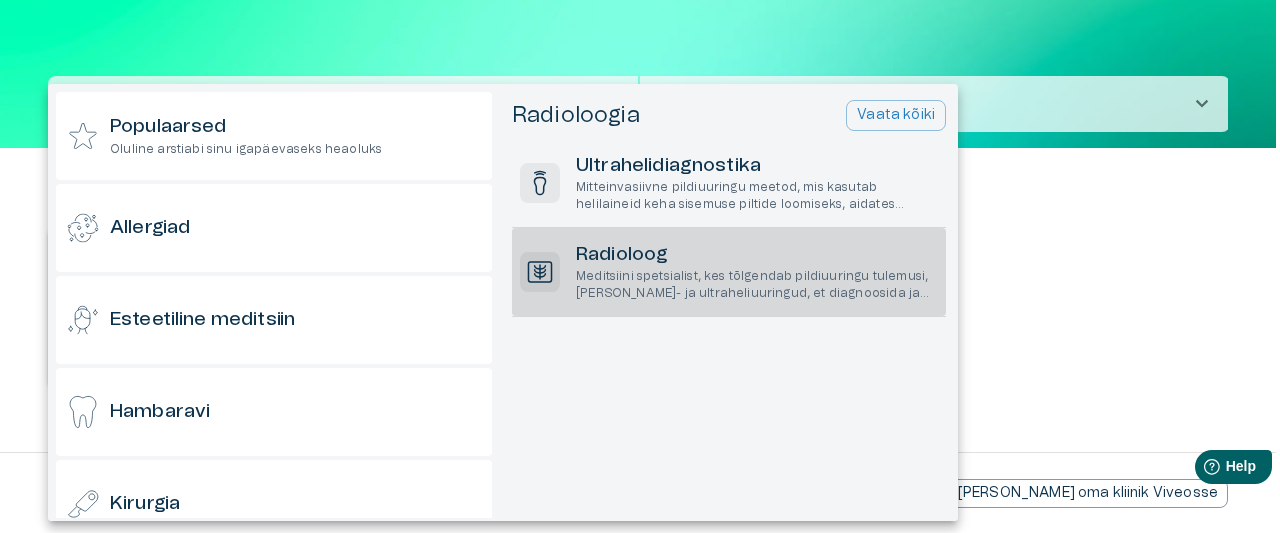 scroll, scrollTop: 2, scrollLeft: 0, axis: vertical 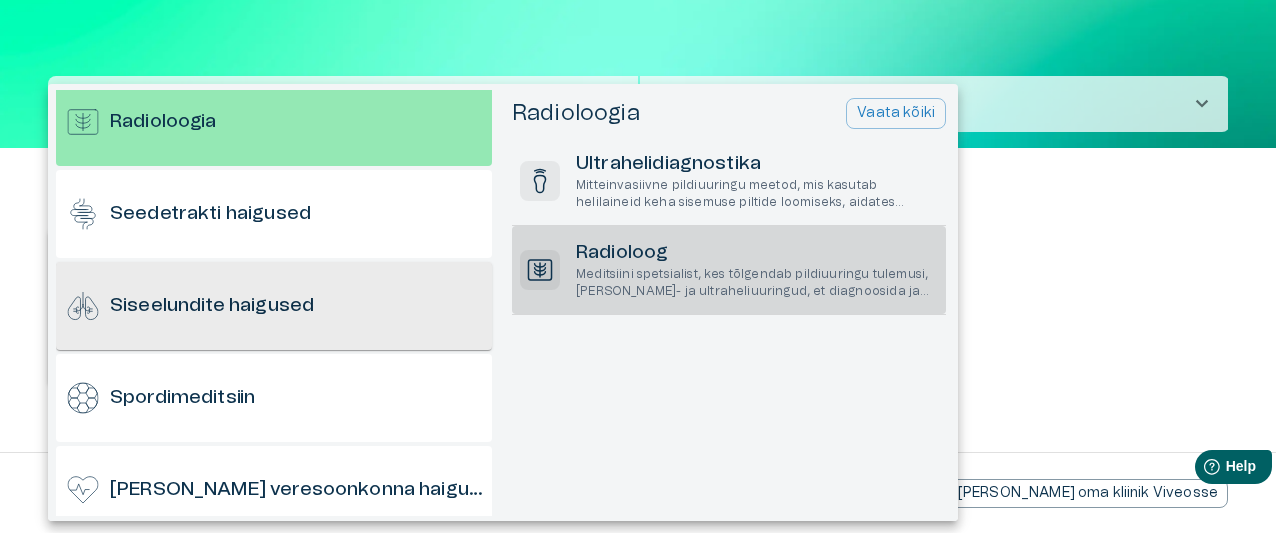 click on "Siseelundite haigused" at bounding box center (212, 306) 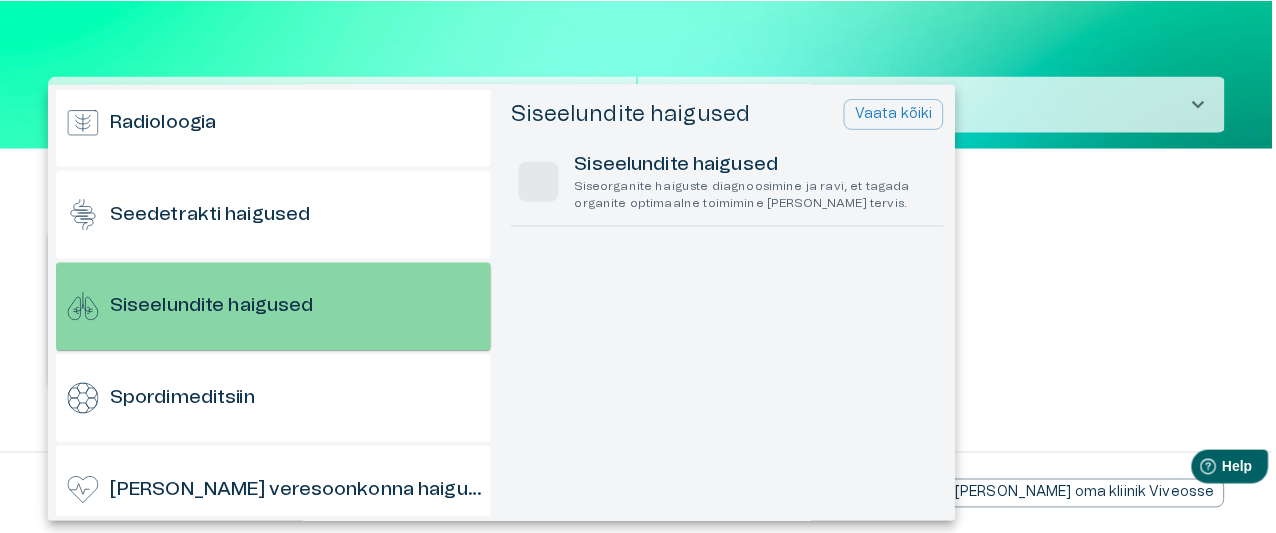scroll, scrollTop: 0, scrollLeft: 0, axis: both 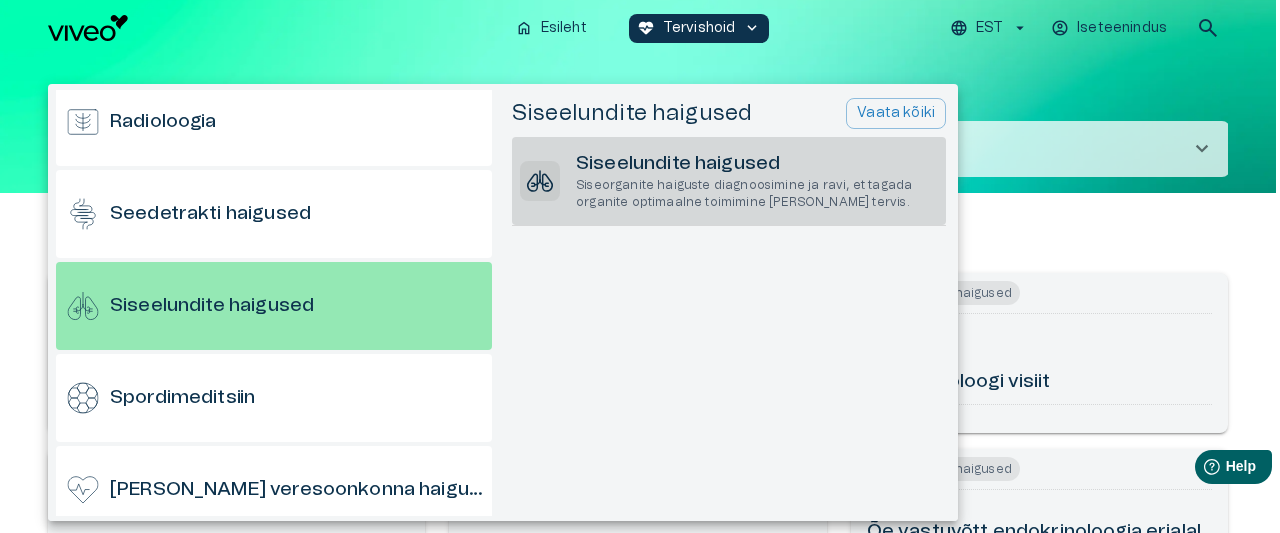 click on "Siseelundite haigused" at bounding box center (757, 164) 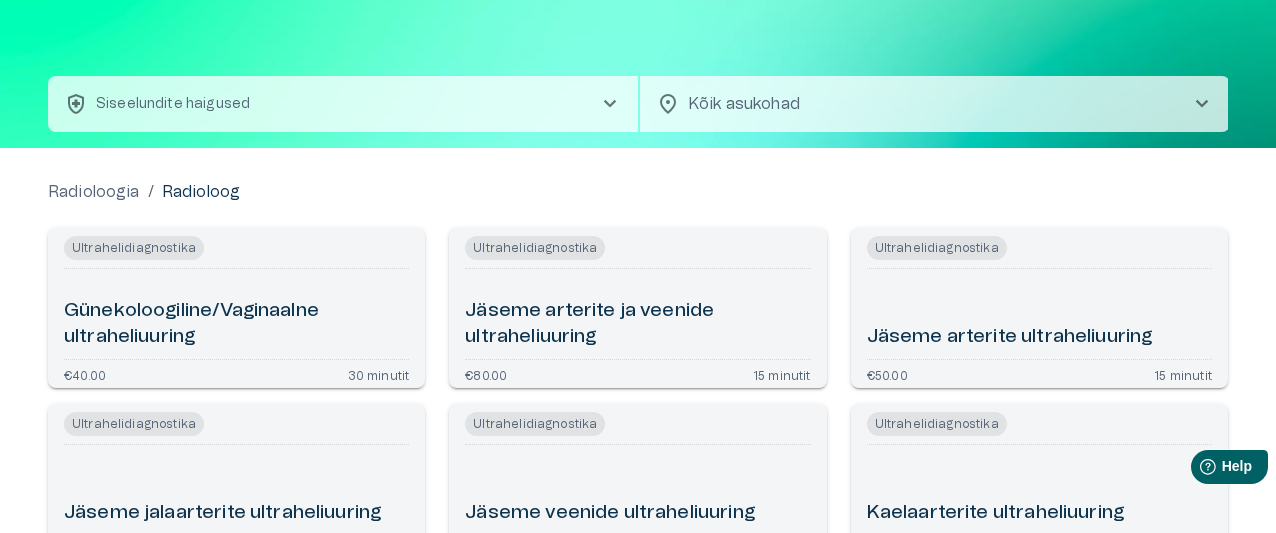 scroll, scrollTop: 56, scrollLeft: 0, axis: vertical 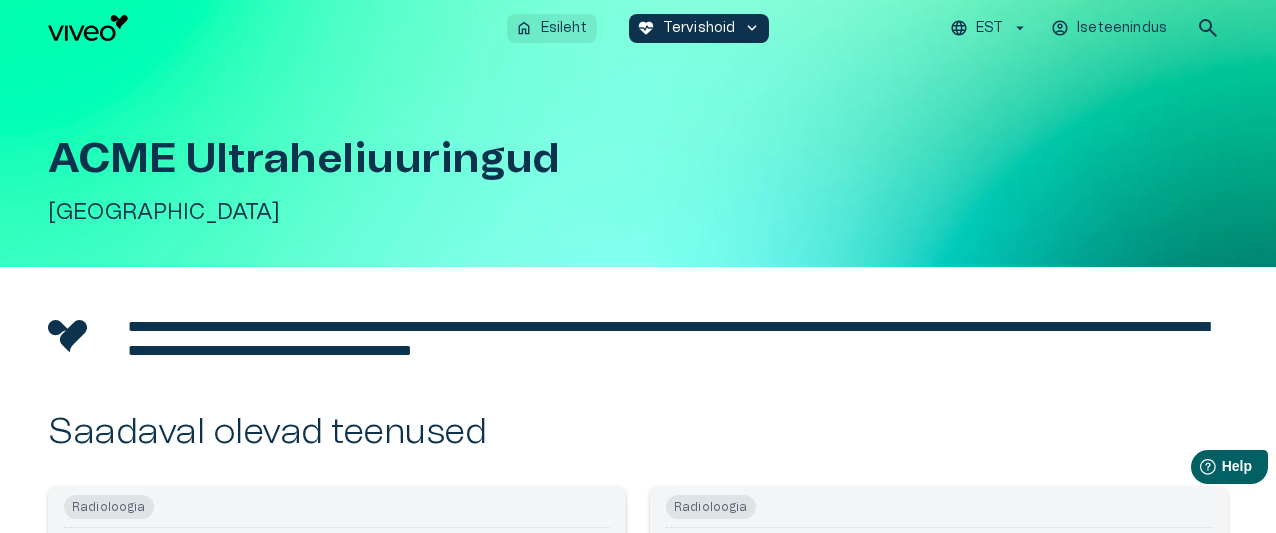 click on "Esileht" at bounding box center [564, 28] 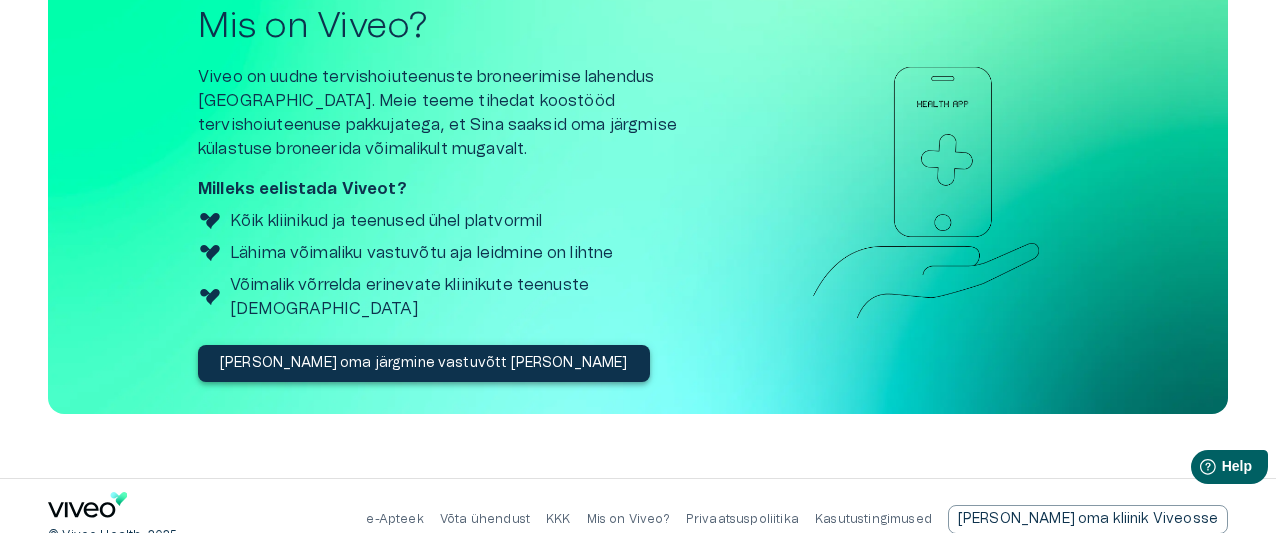 scroll, scrollTop: 1451, scrollLeft: 0, axis: vertical 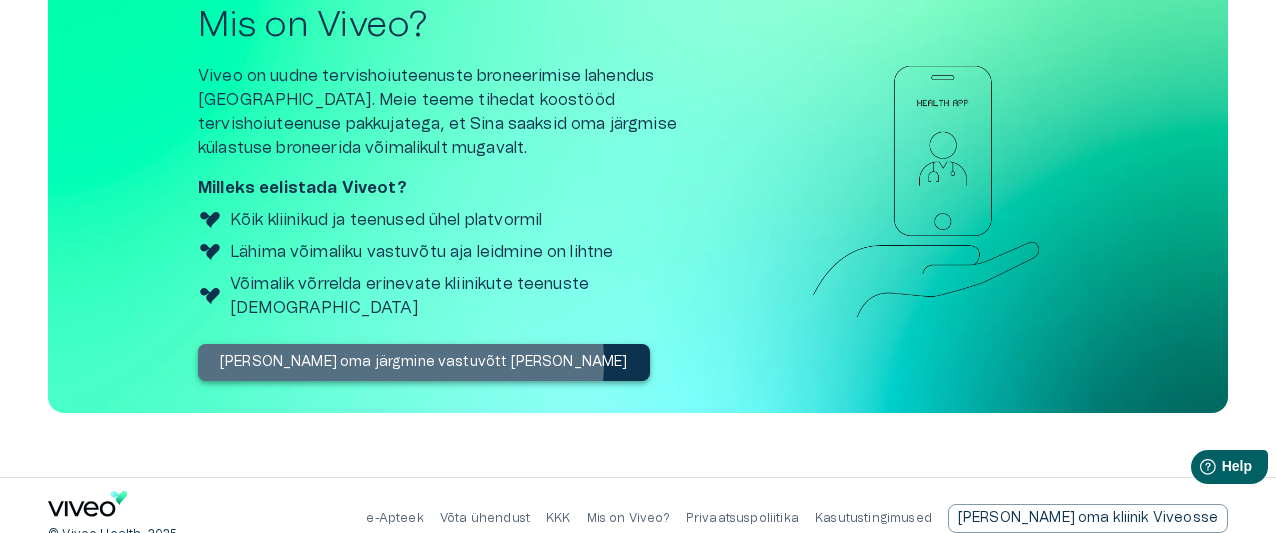 click on "[PERSON_NAME] oma järgmine vastuvõtt [PERSON_NAME]" at bounding box center [424, 362] 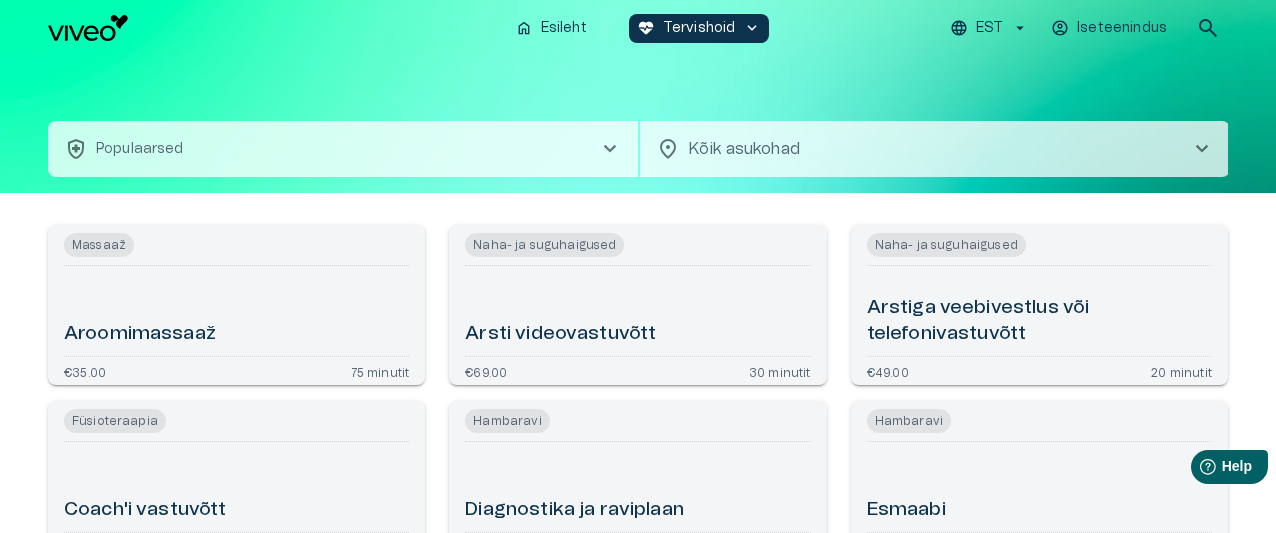 click on "health_and_safety Populaarsed chevron_right" at bounding box center (343, 149) 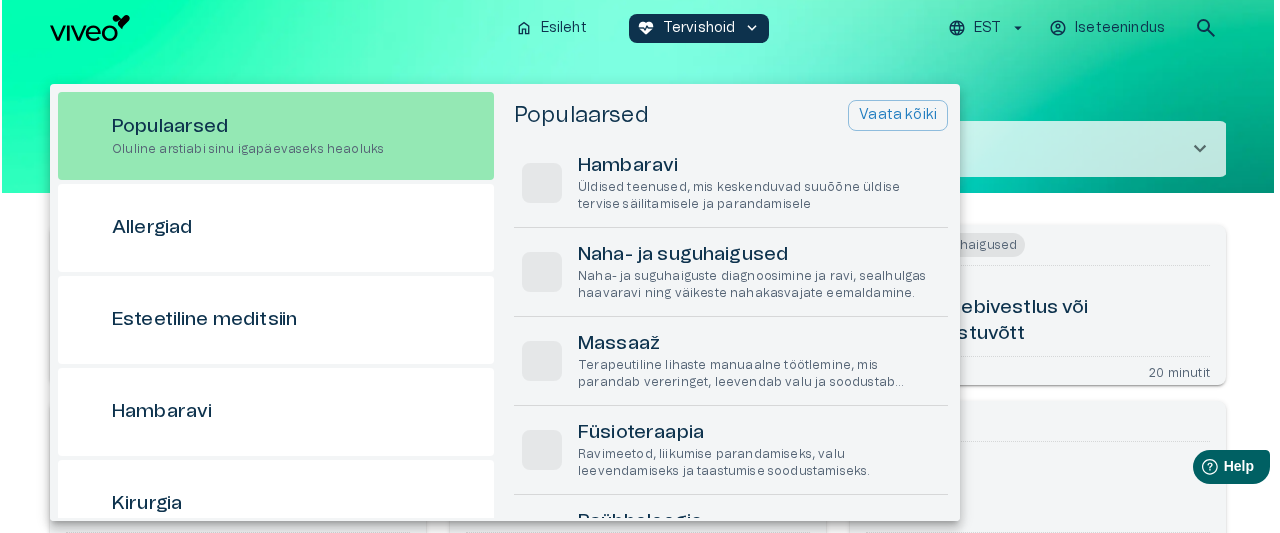 scroll, scrollTop: 56, scrollLeft: 0, axis: vertical 